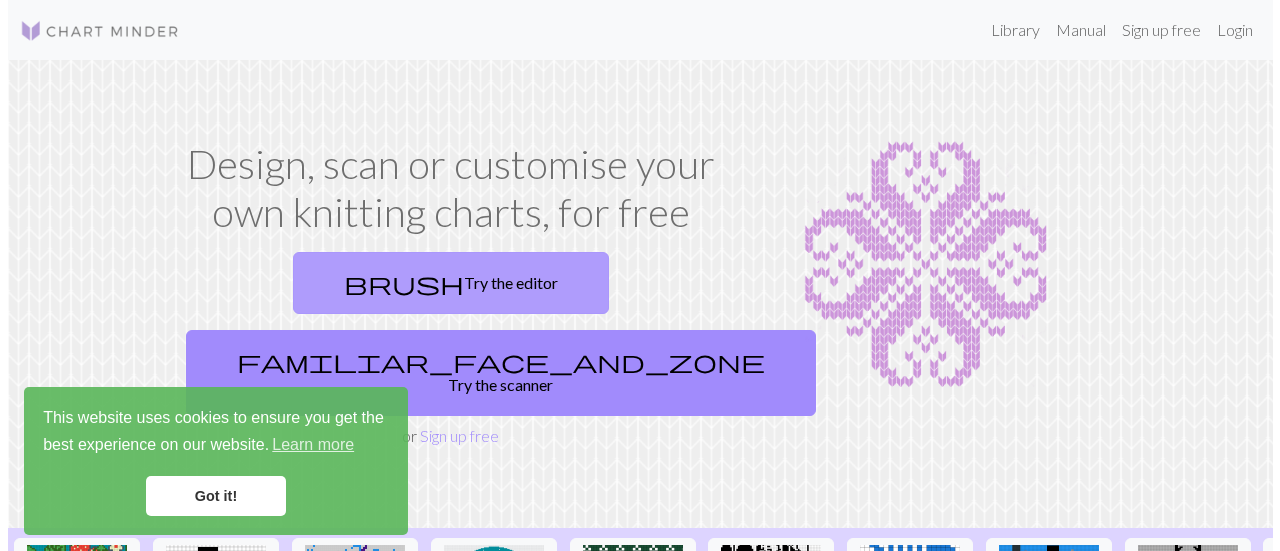 scroll, scrollTop: 0, scrollLeft: 0, axis: both 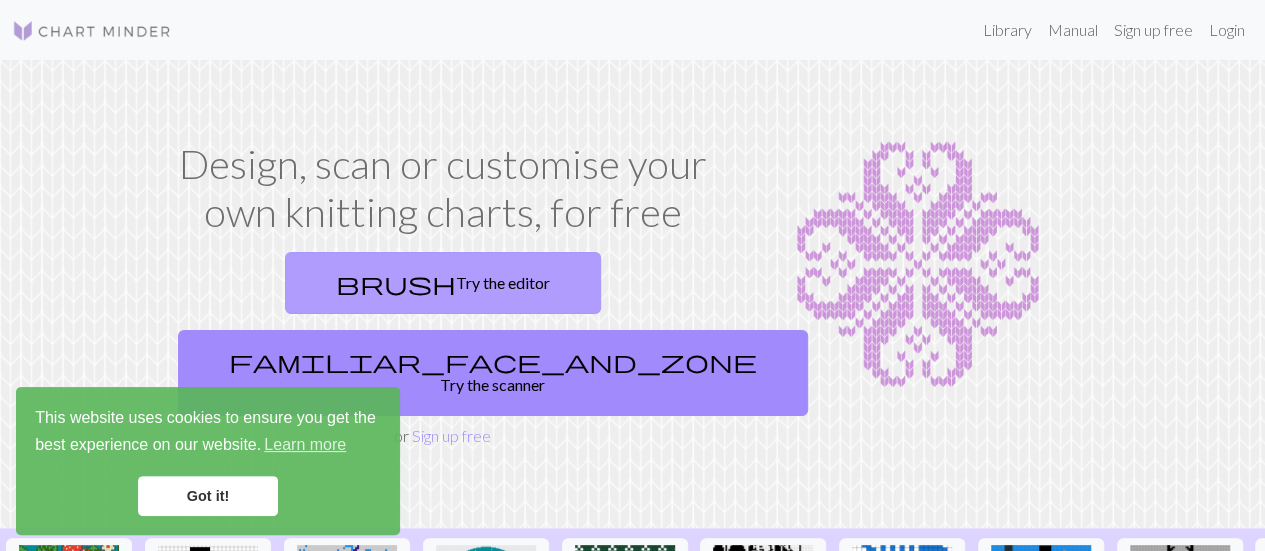click on "brush  Try the editor" at bounding box center (443, 283) 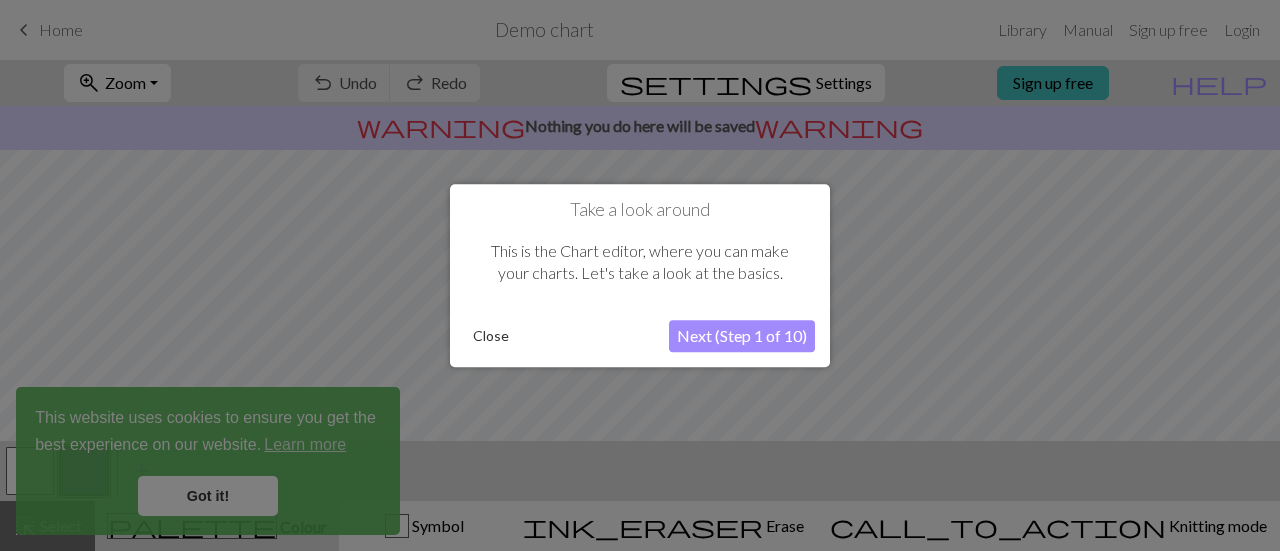 click on "Next (Step 1 of 10)" at bounding box center [742, 336] 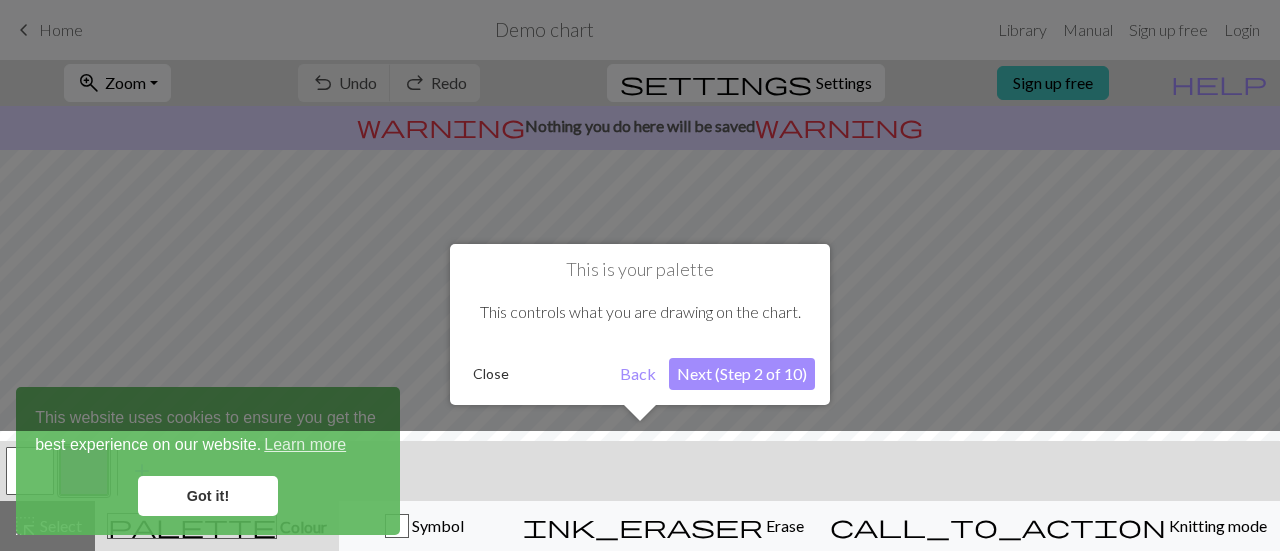 click on "Next (Step 2 of 10)" at bounding box center [742, 374] 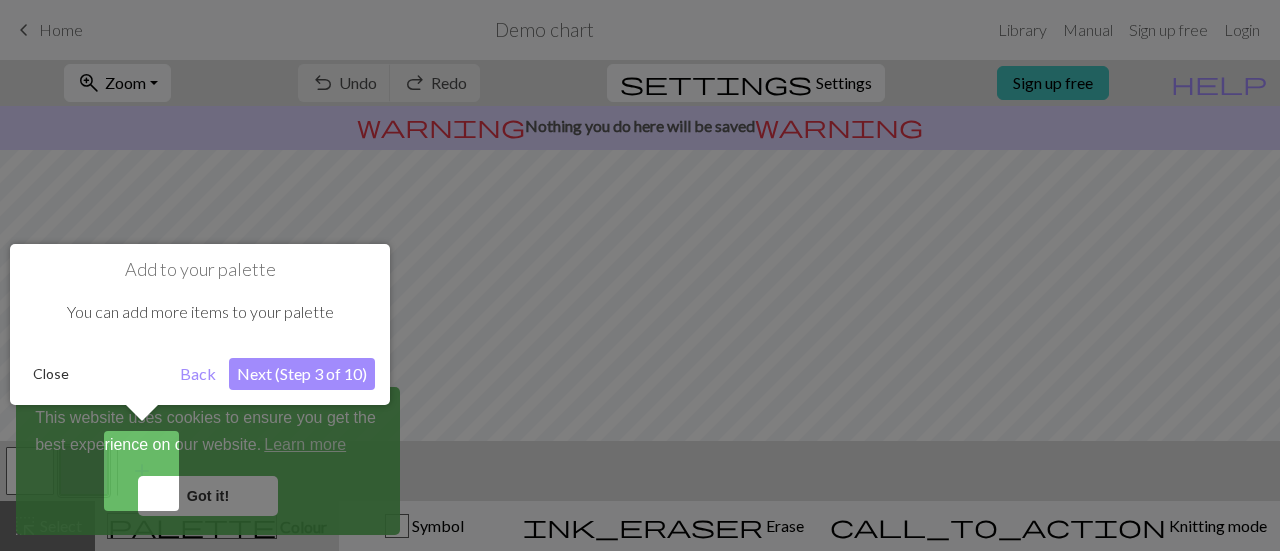 click on "Next (Step 3 of 10)" at bounding box center [302, 374] 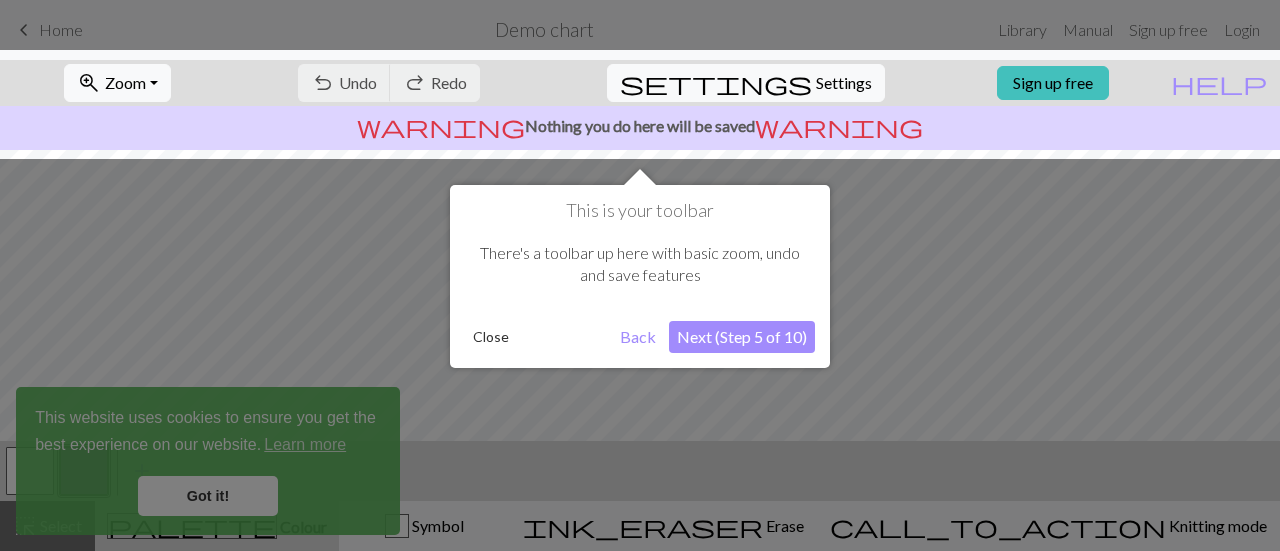 click on "Next (Step 5 of 10)" at bounding box center (742, 337) 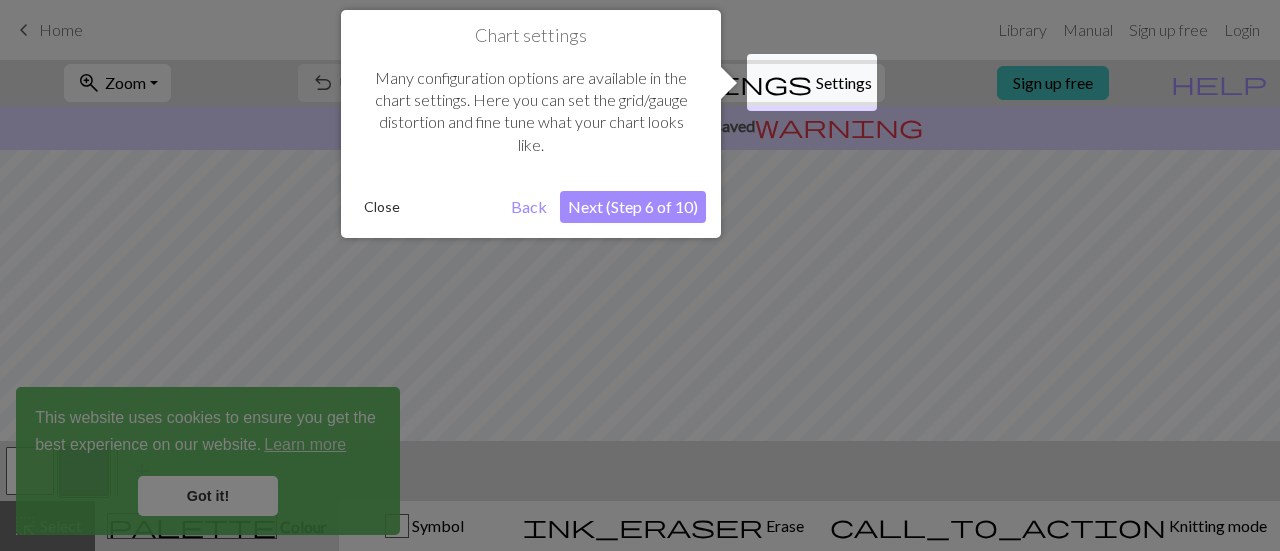 click on "Next (Step 6 of 10)" at bounding box center [633, 207] 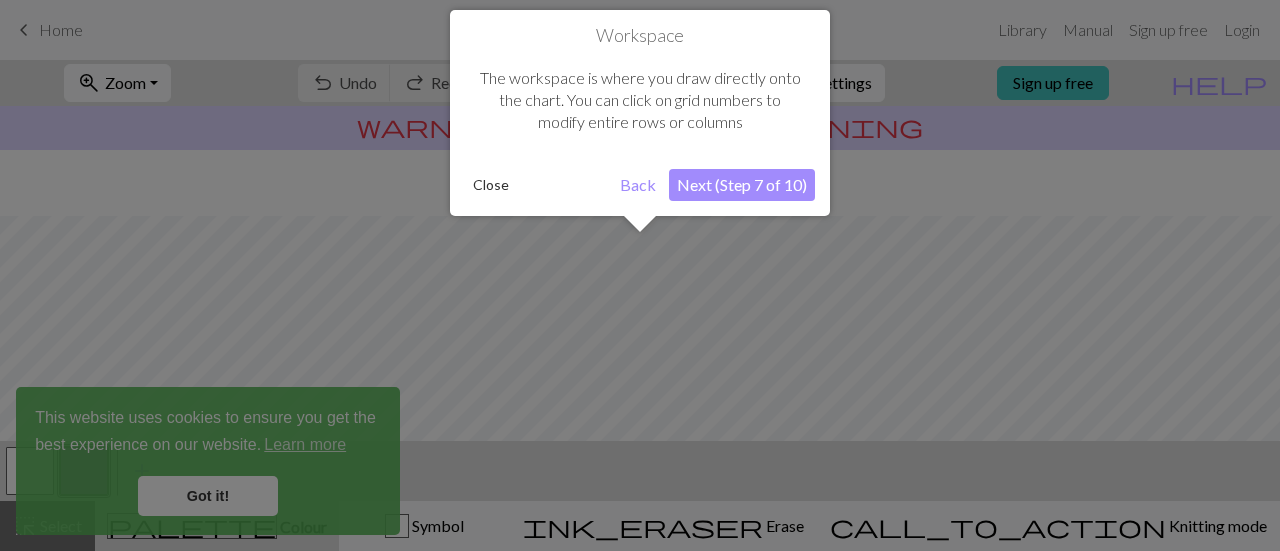 scroll, scrollTop: 119, scrollLeft: 0, axis: vertical 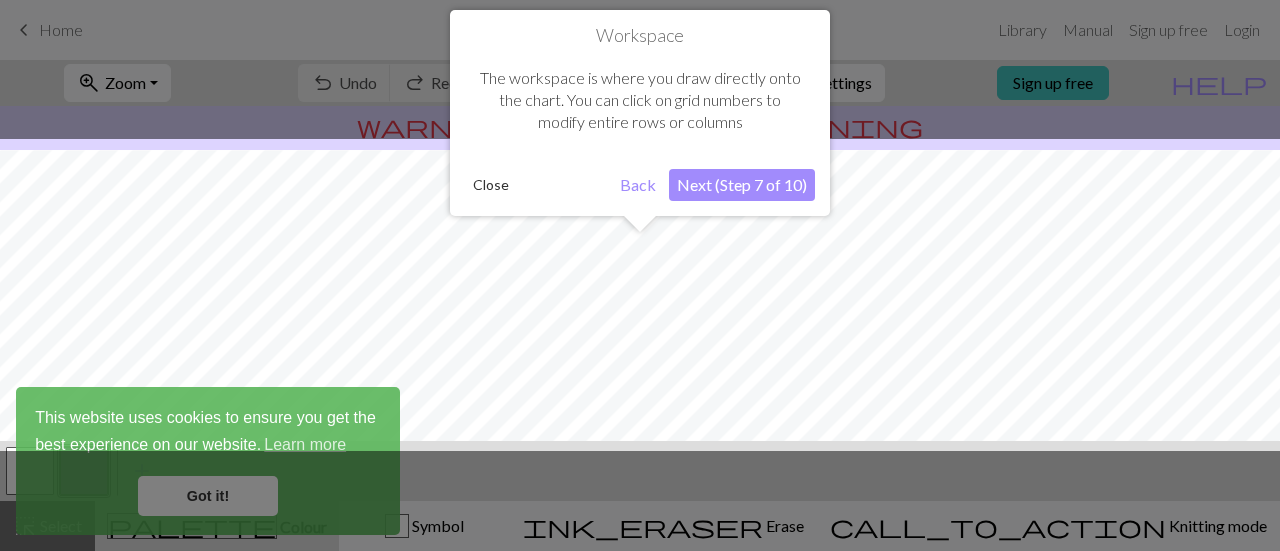 click on "Close" at bounding box center [491, 185] 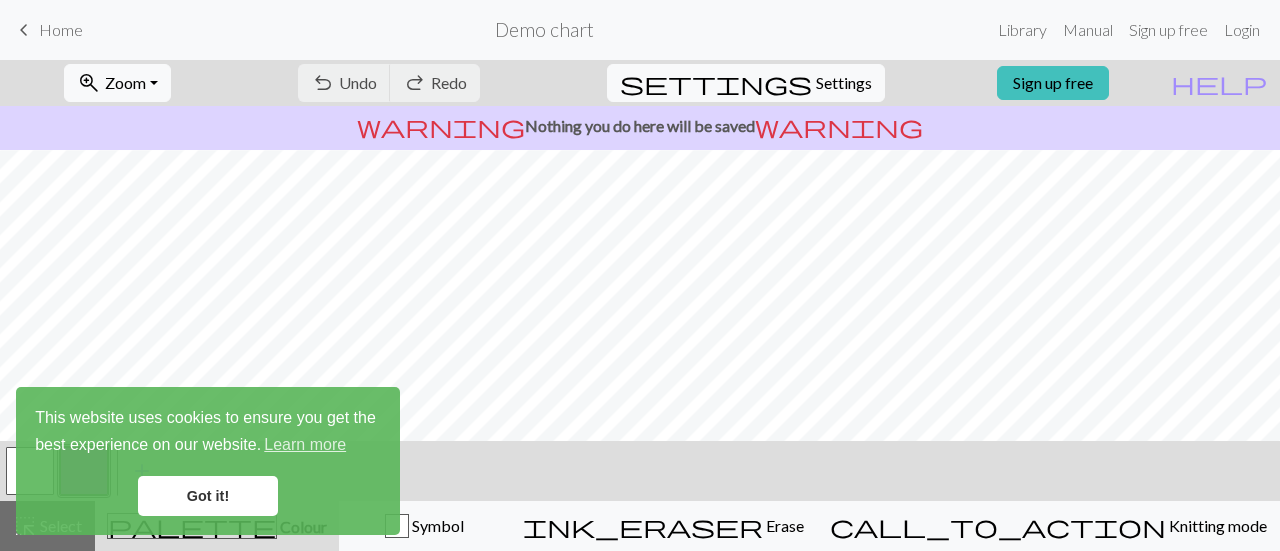 click on "Got it!" at bounding box center [208, 496] 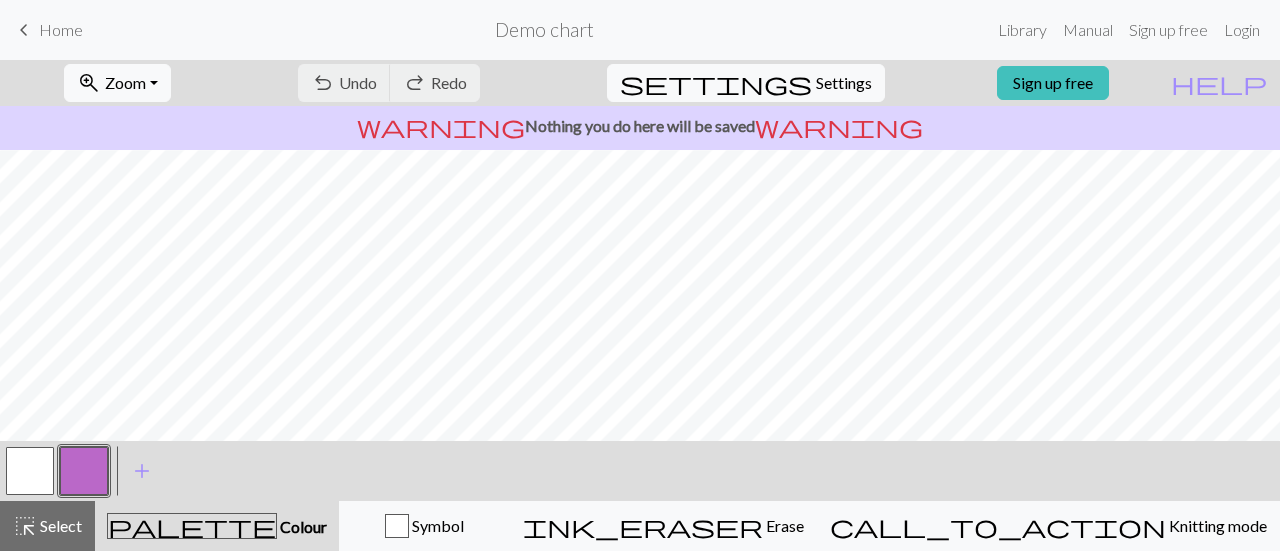 click at bounding box center (84, 471) 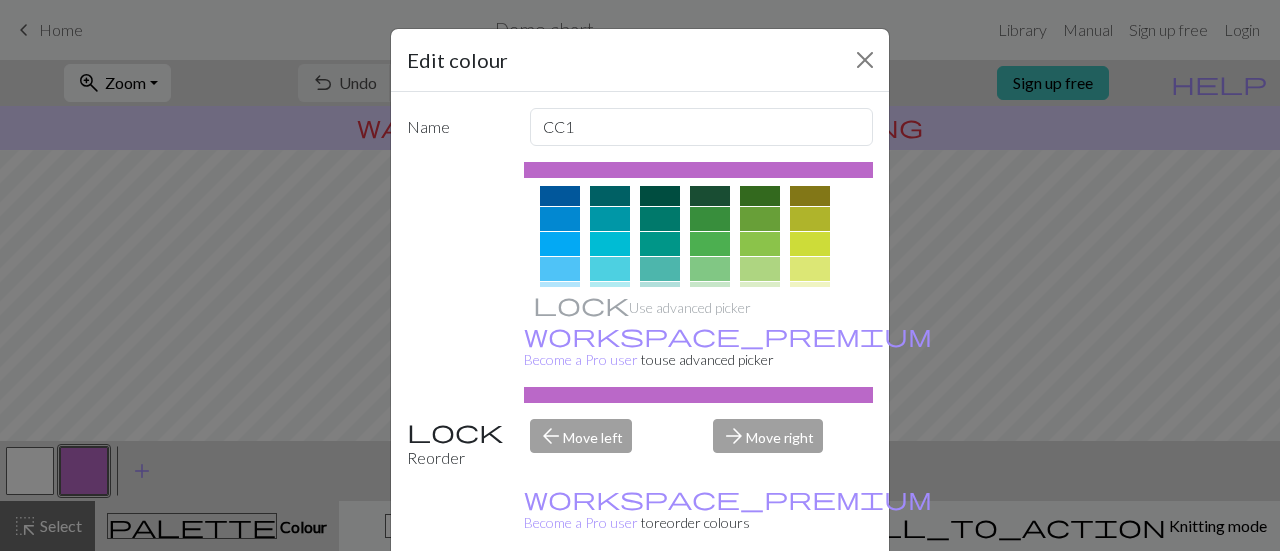 scroll, scrollTop: 156, scrollLeft: 0, axis: vertical 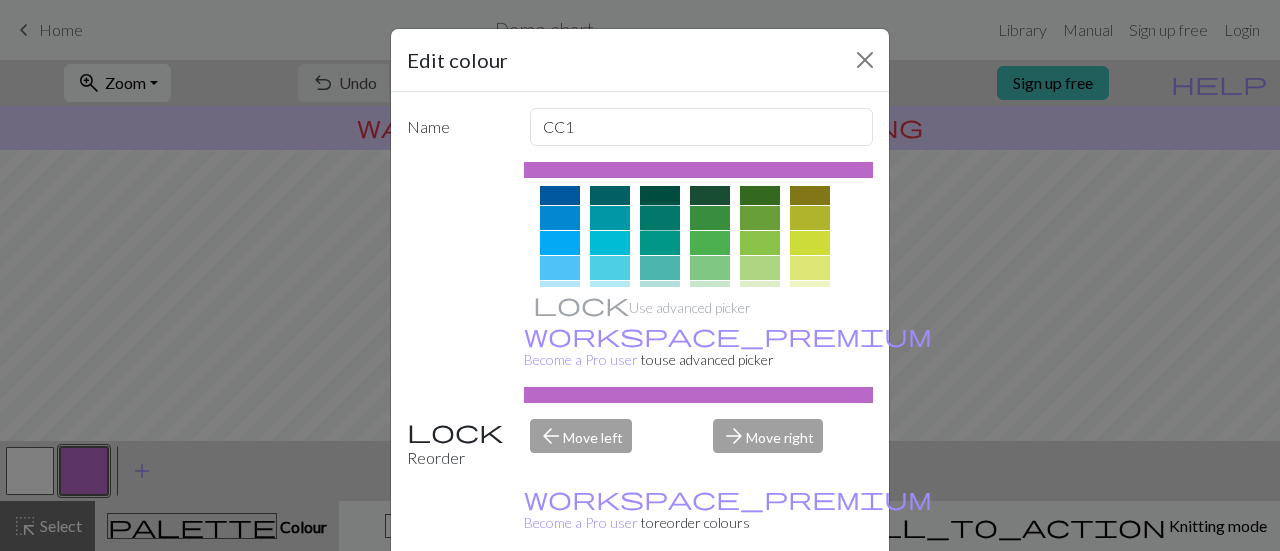 click at bounding box center [660, 218] 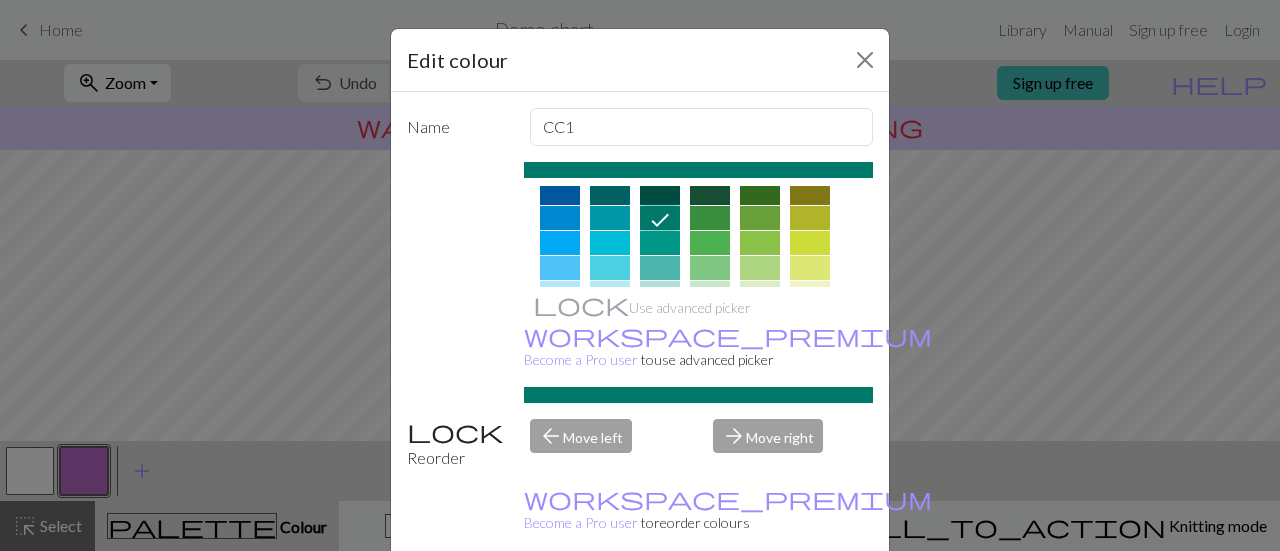 click at bounding box center [610, 218] 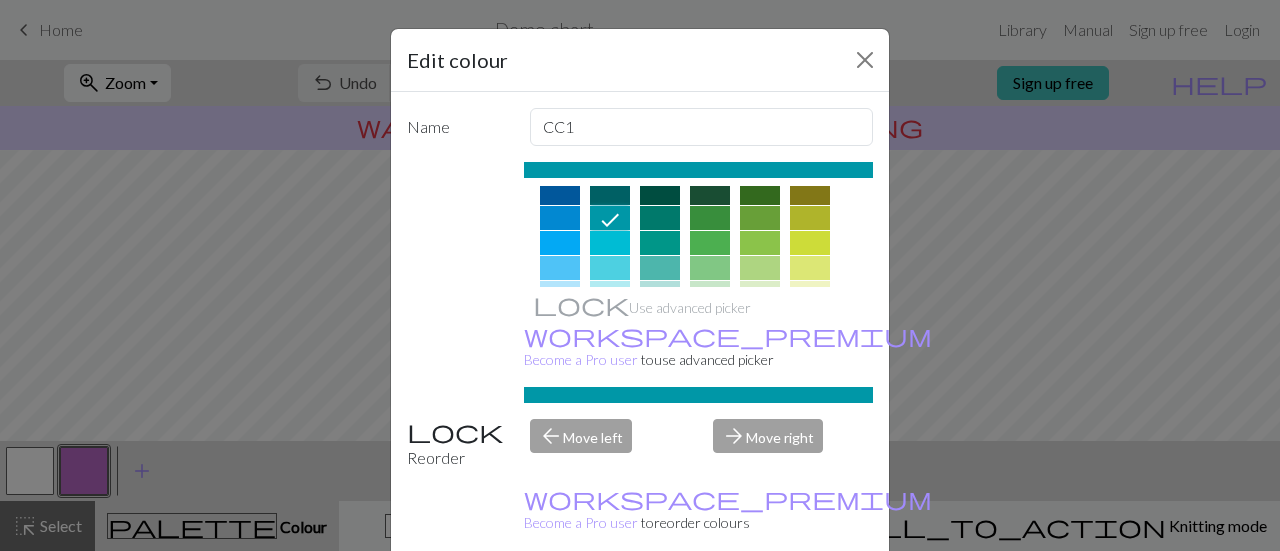 click at bounding box center (610, 193) 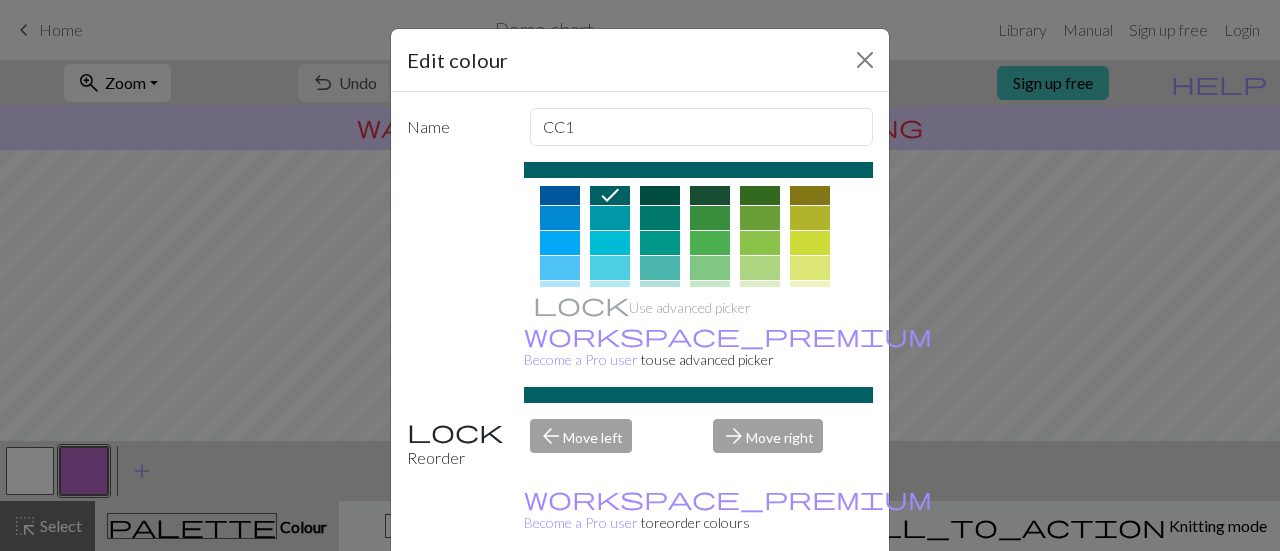 click on "Done" at bounding box center (760, 602) 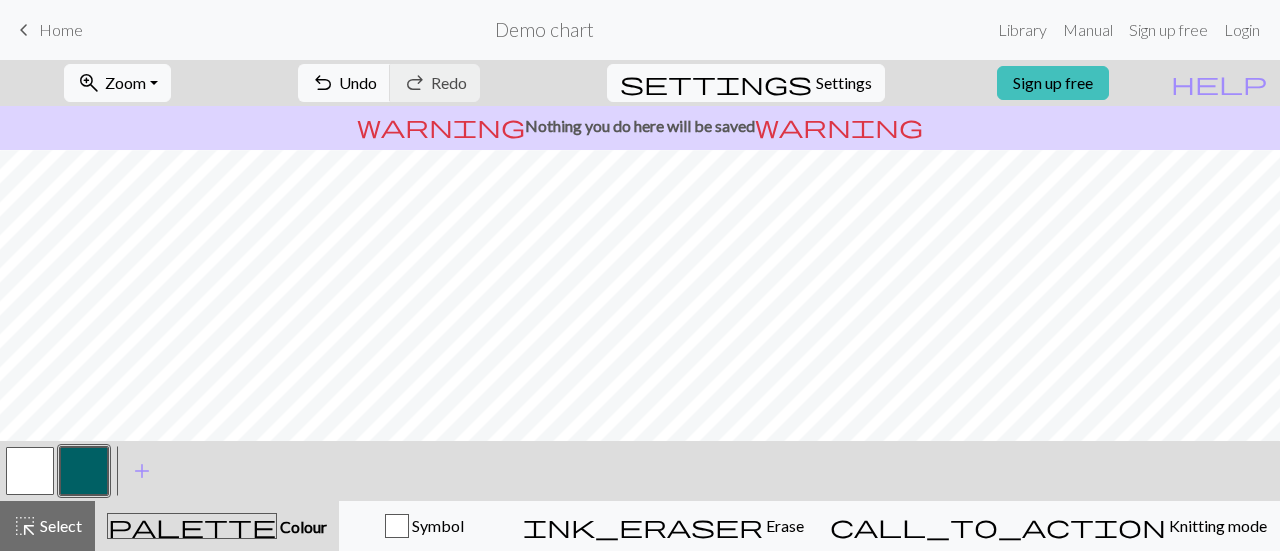 click at bounding box center [30, 471] 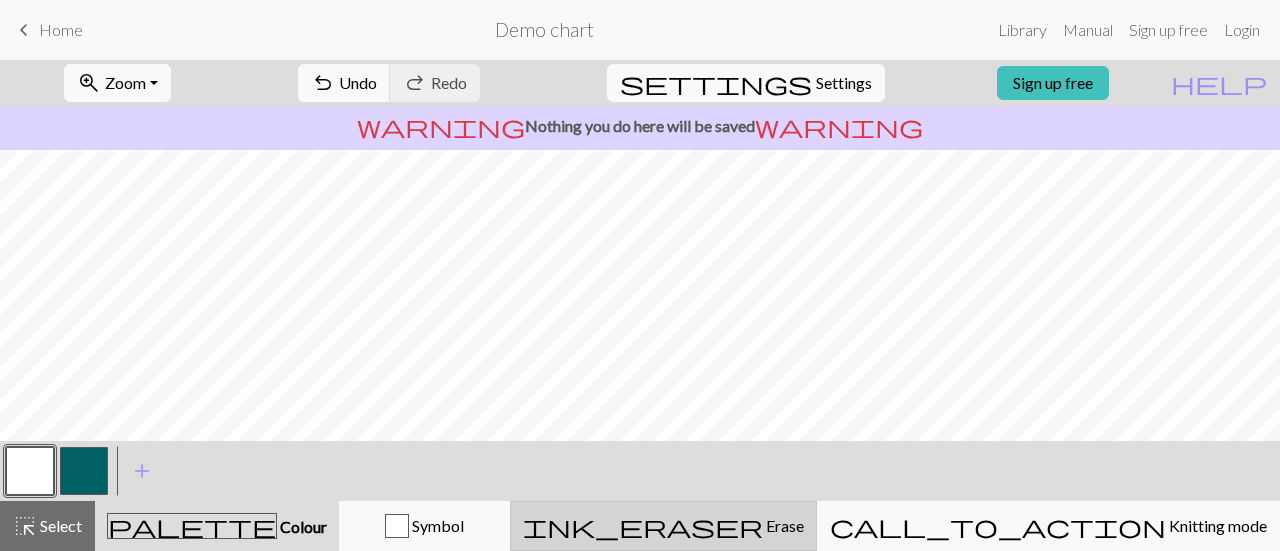 click on "ink_eraser" at bounding box center (643, 526) 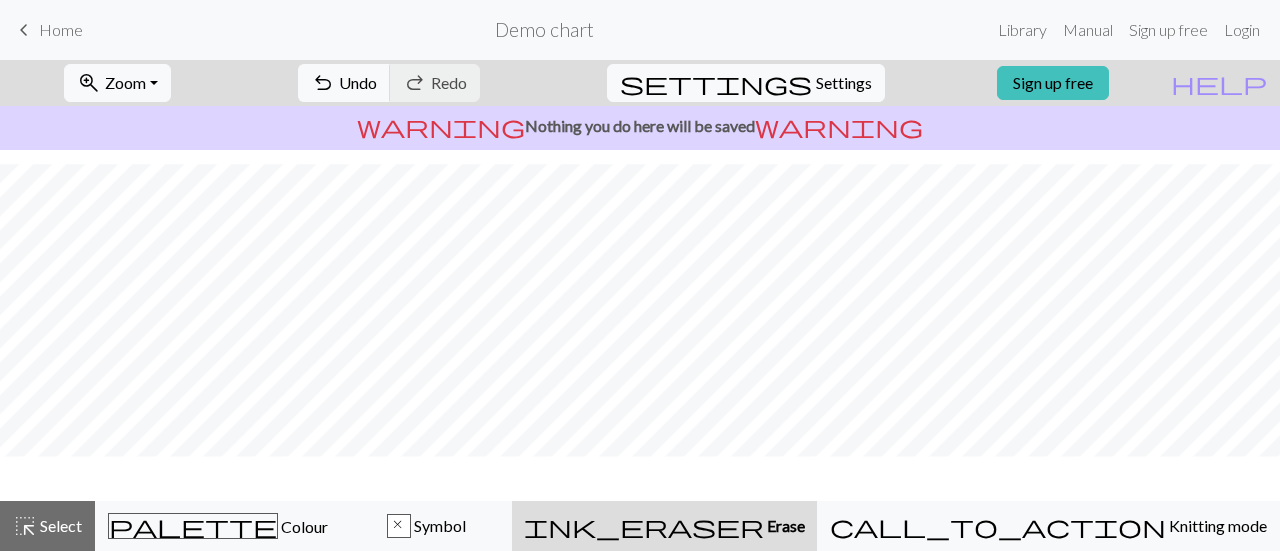 scroll, scrollTop: 87, scrollLeft: 0, axis: vertical 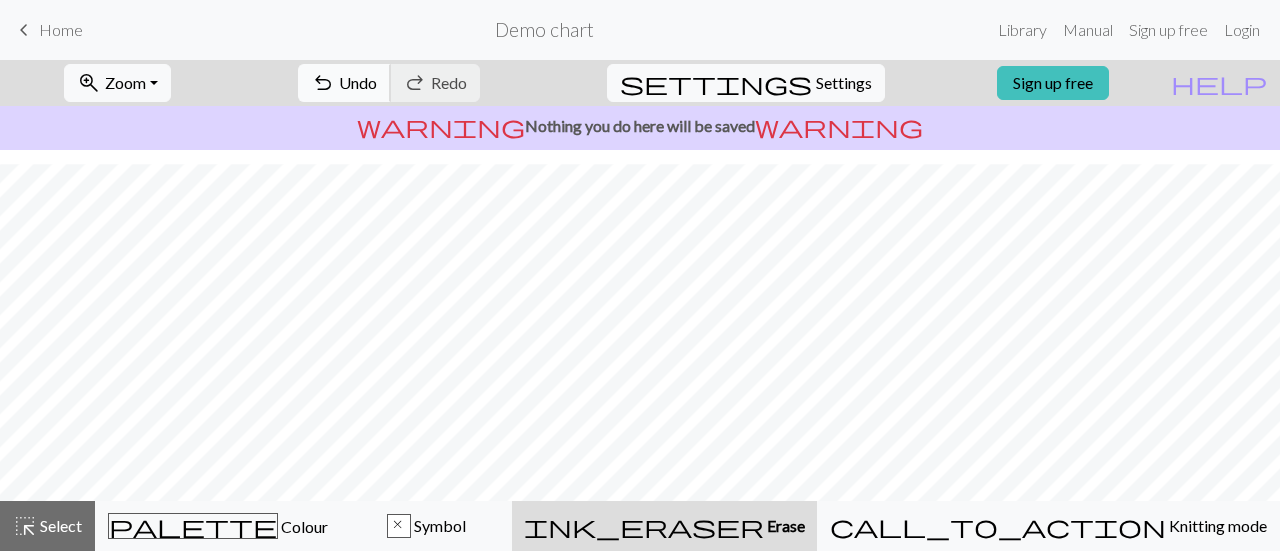click on "Undo" at bounding box center [358, 82] 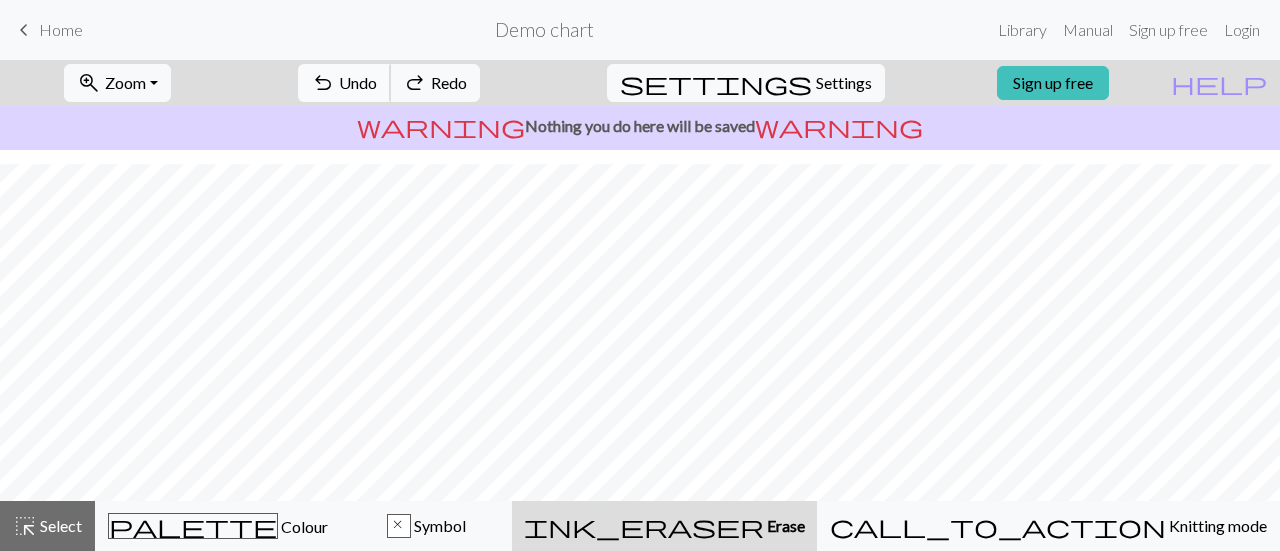 click on "Undo" at bounding box center (358, 82) 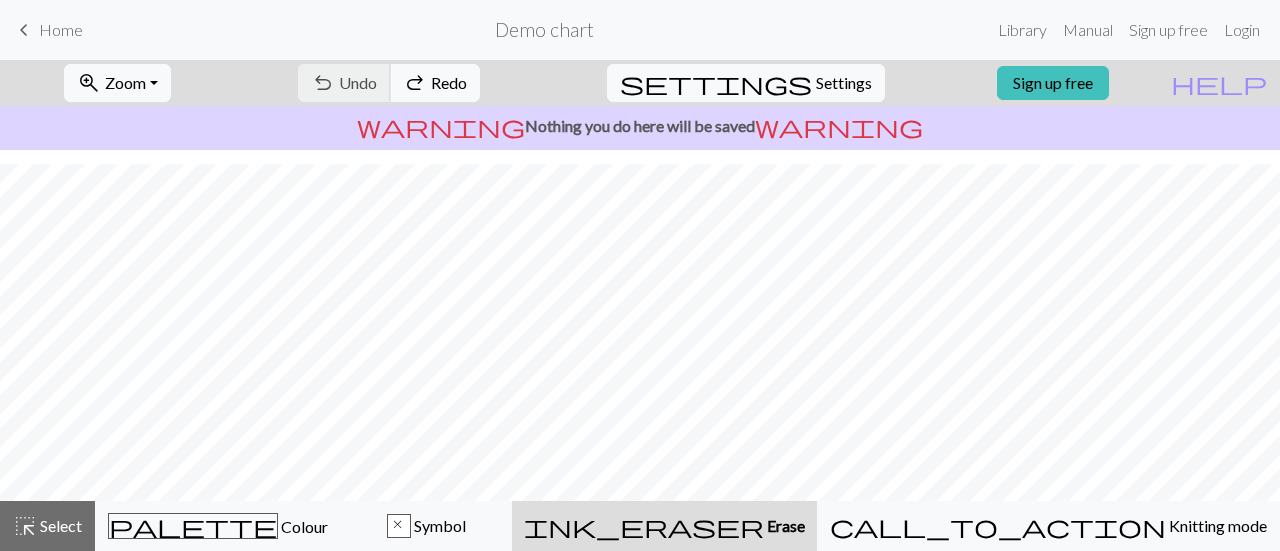 click on "undo Undo Undo redo Redo Redo" at bounding box center [389, 83] 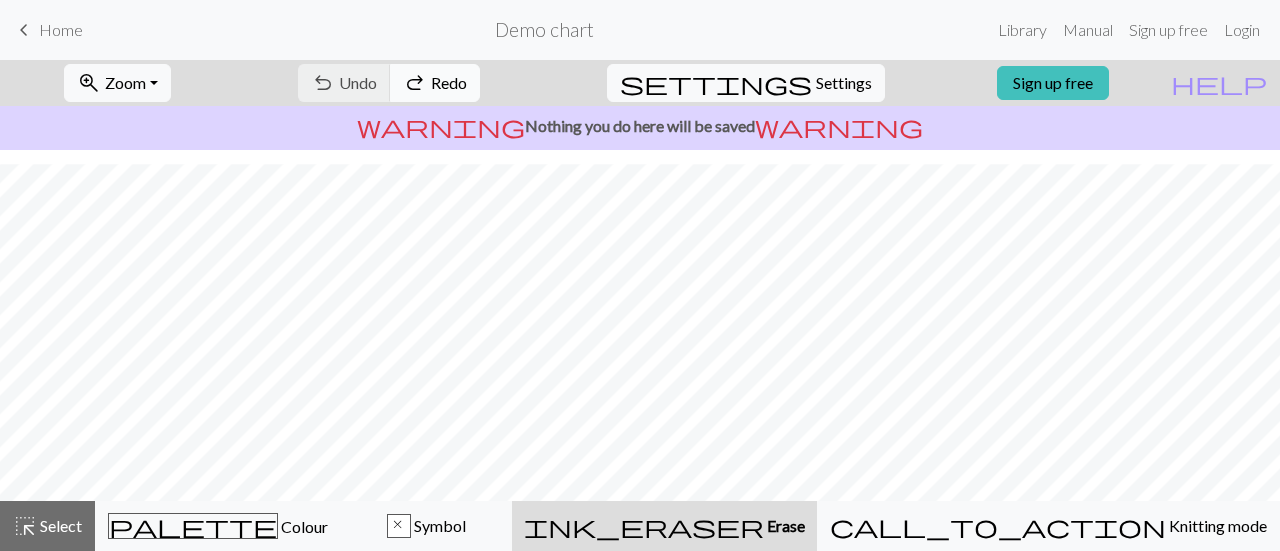 click on "redo" at bounding box center (415, 83) 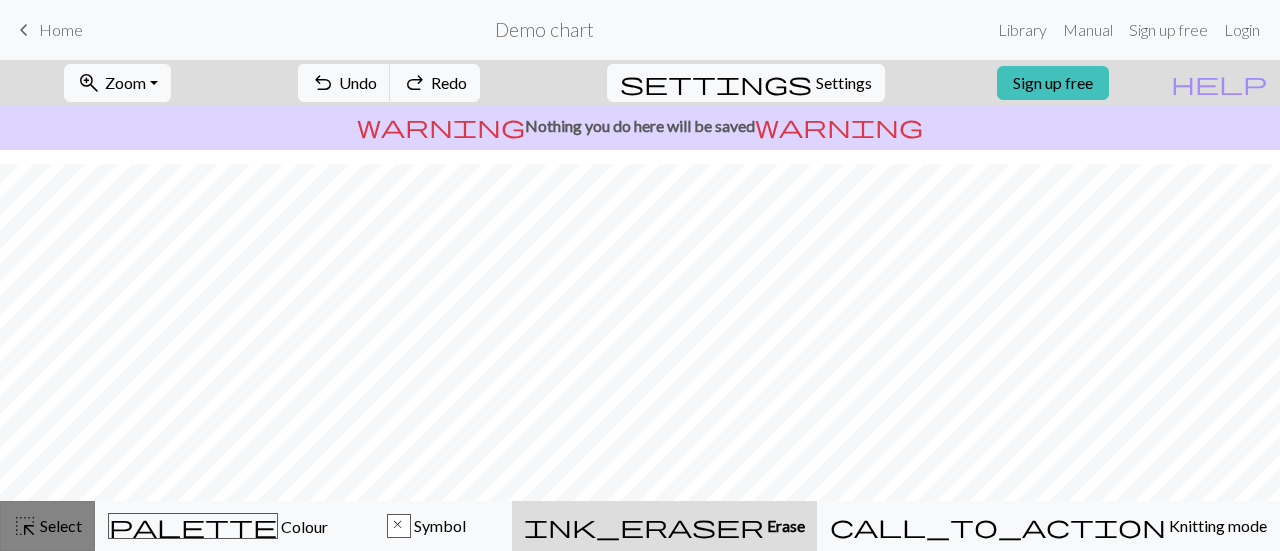 click on "Select" at bounding box center (59, 525) 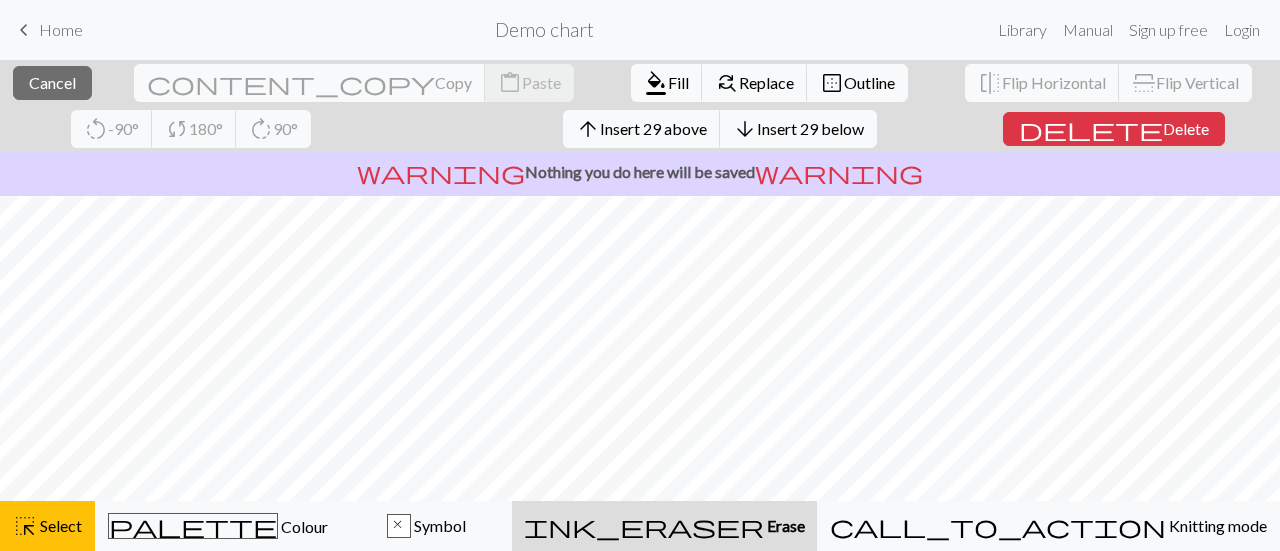 click on "Erase" at bounding box center [784, 525] 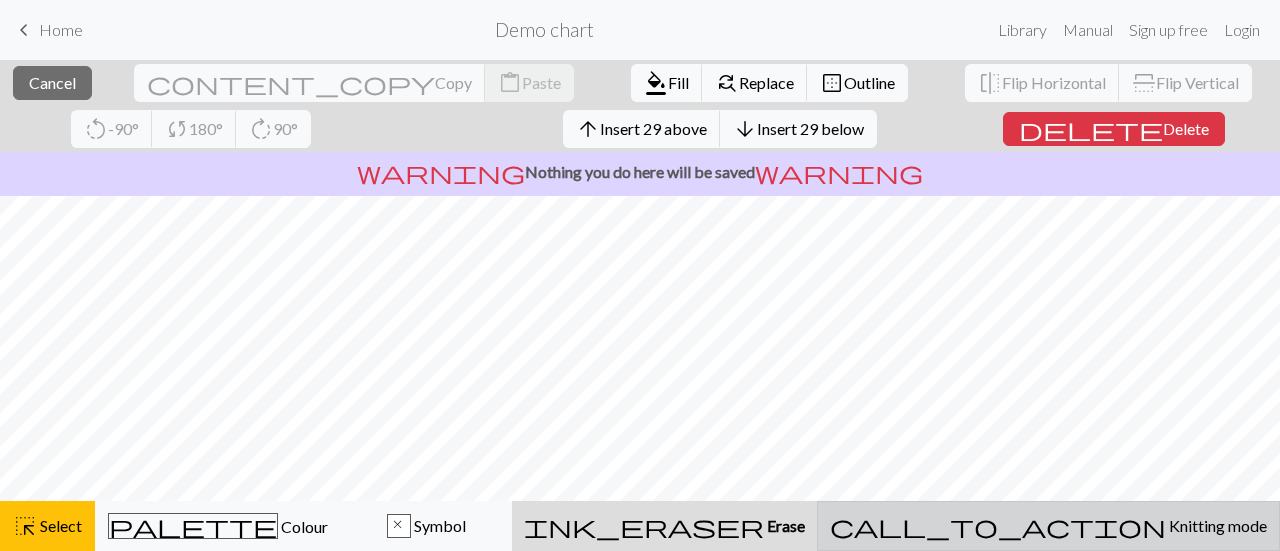 click on "Knitting mode" at bounding box center (1216, 525) 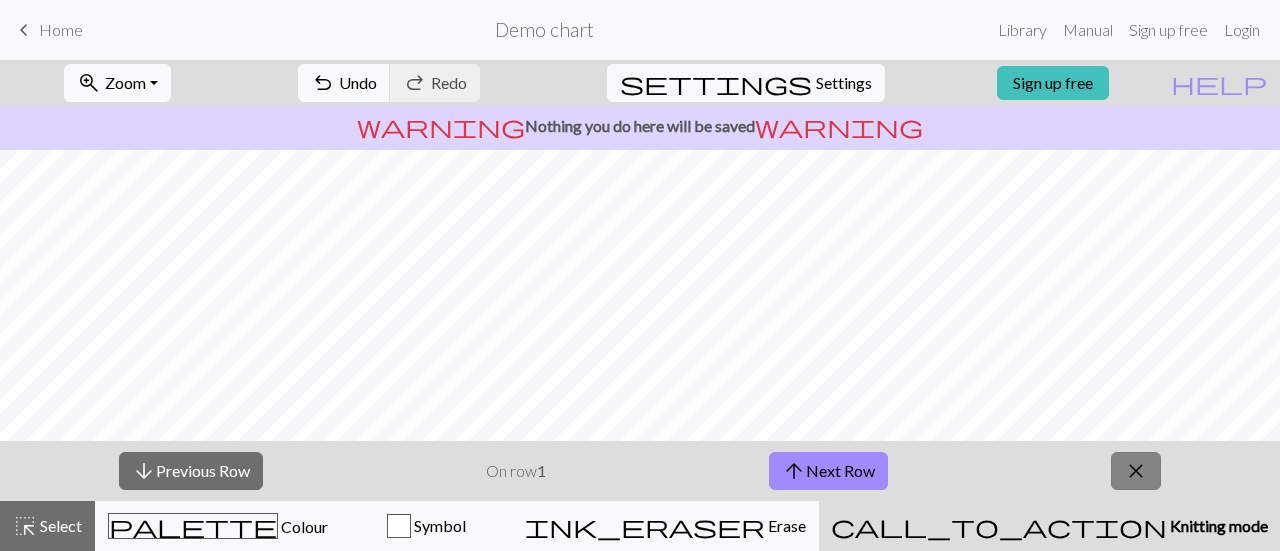 click on "close" at bounding box center (1136, 471) 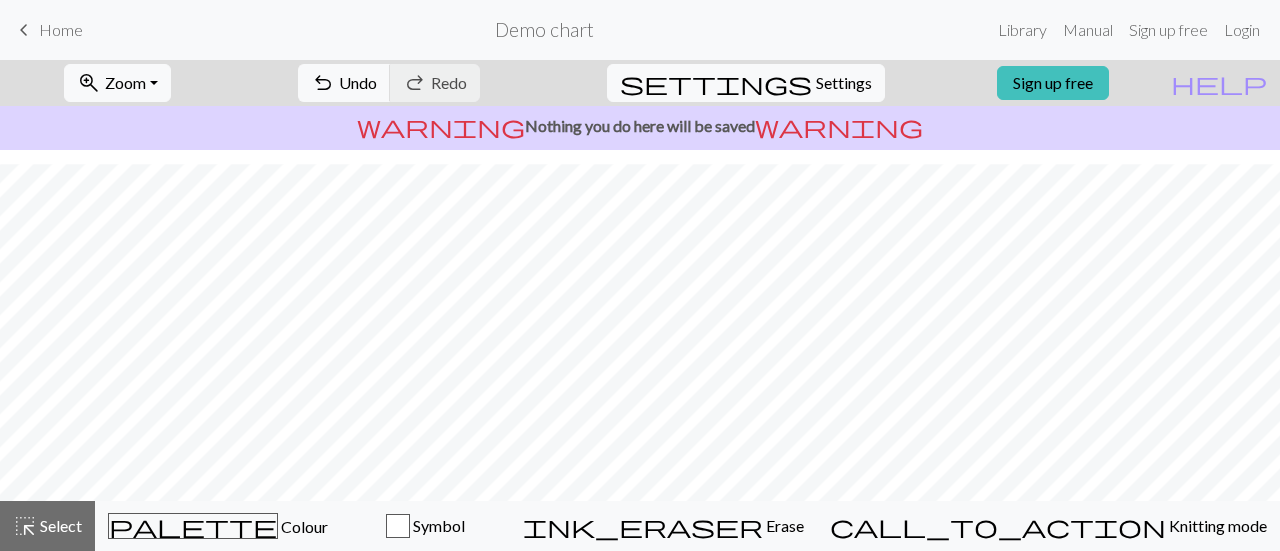 click on "keyboard_arrow_left   Home Demo chart Library Manual Sign up free Login" at bounding box center [640, 30] 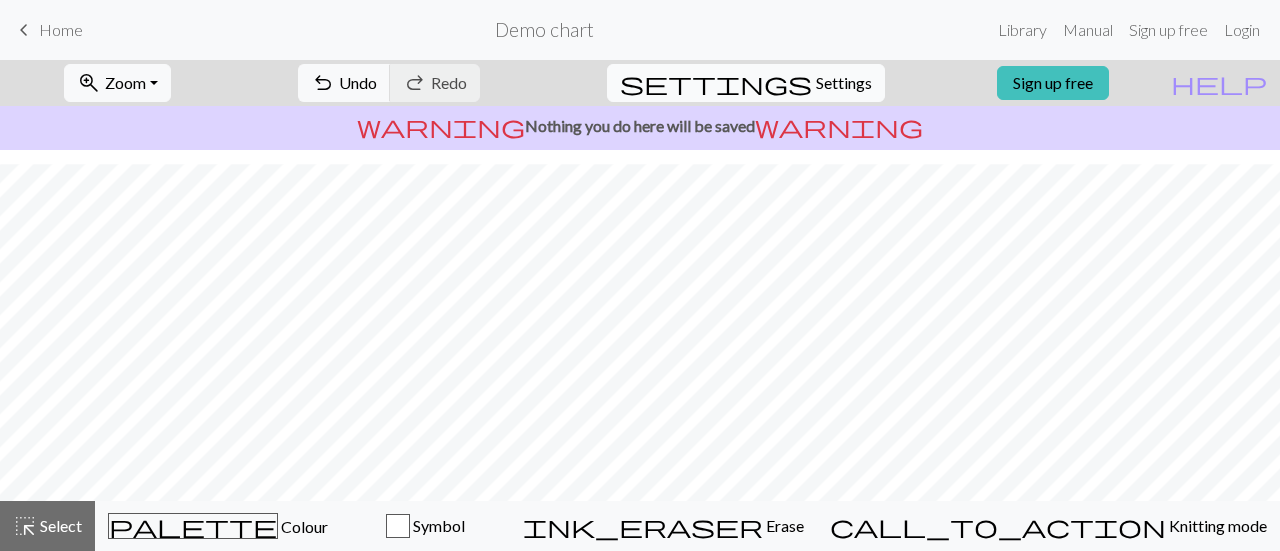 click on "settings" at bounding box center (716, 83) 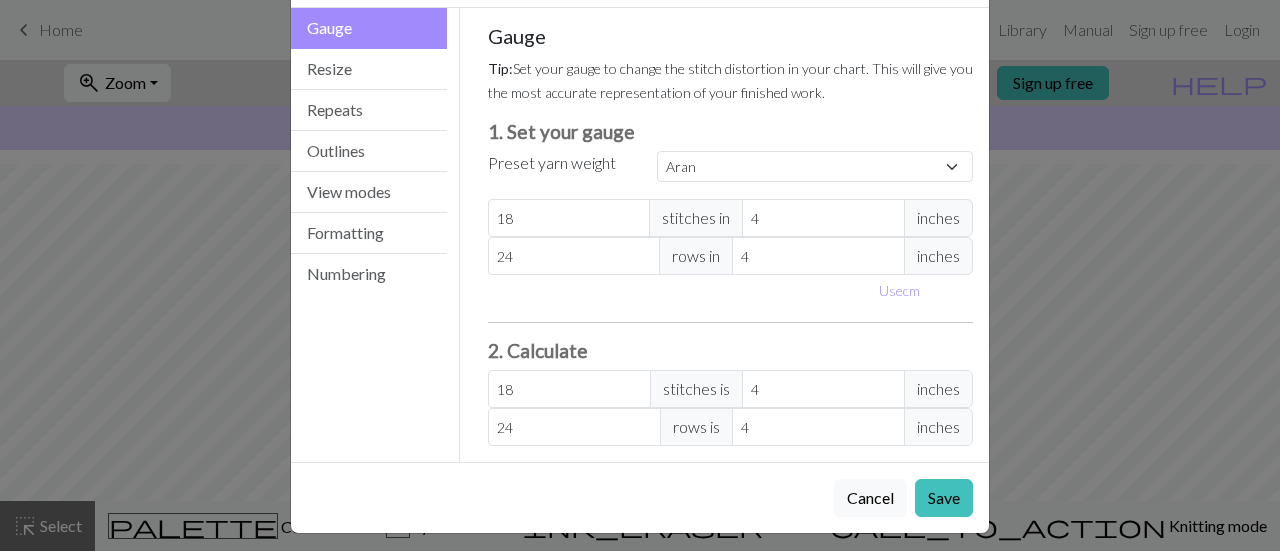 scroll, scrollTop: 89, scrollLeft: 0, axis: vertical 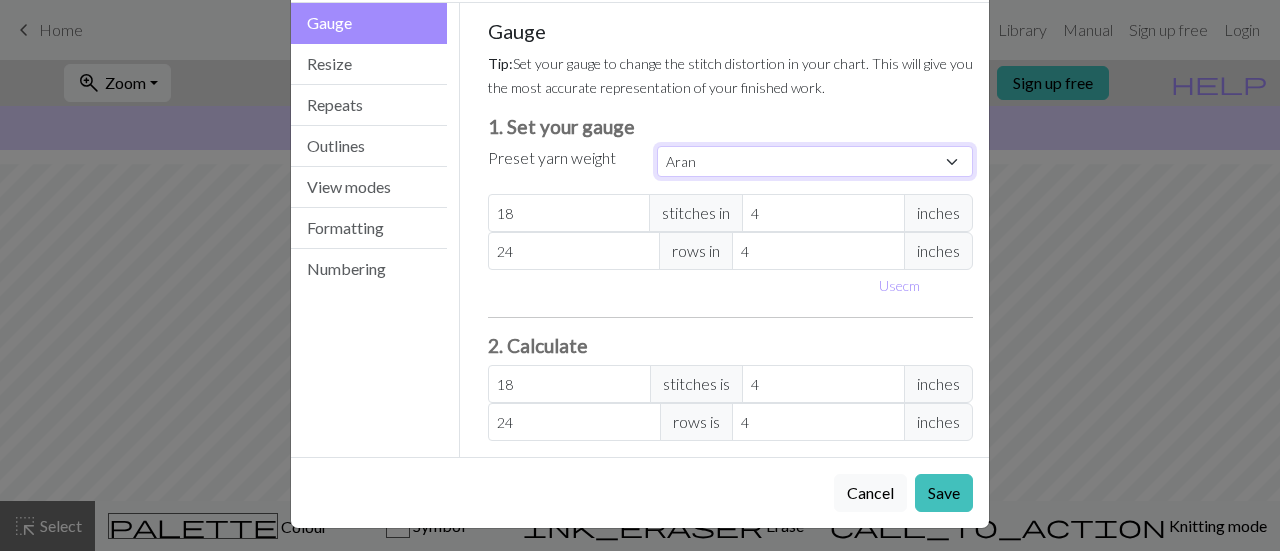 click on "Custom Square Lace Light Fingering Fingering Sport Double knit Worsted Aran Bulky Super Bulky" at bounding box center [815, 161] 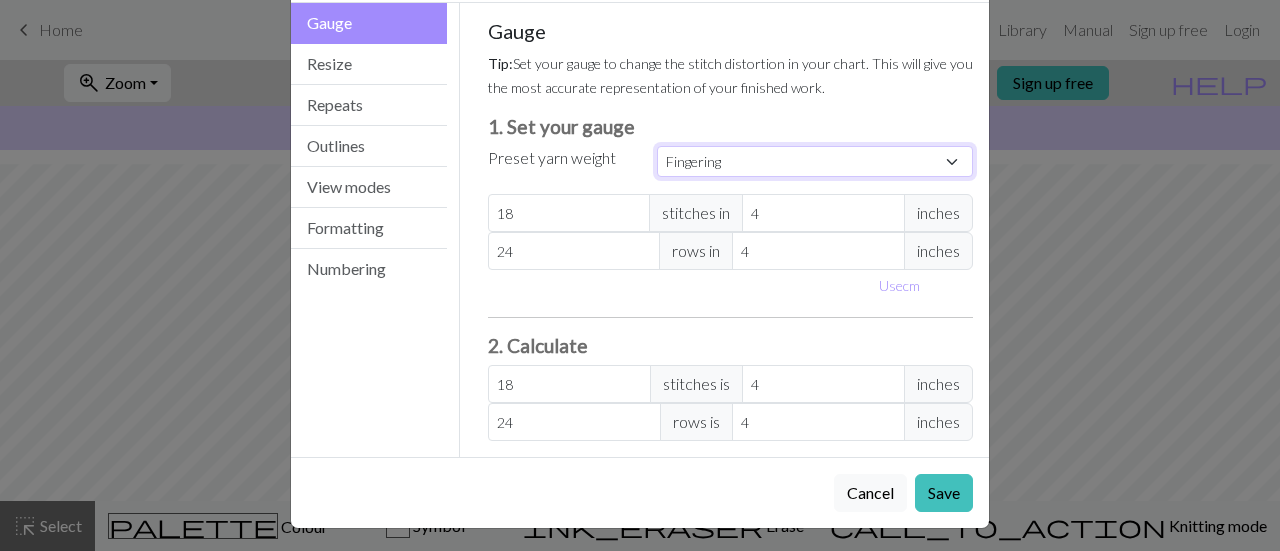 click on "Custom Square Lace Light Fingering Fingering Sport Double knit Worsted Aran Bulky Super Bulky" at bounding box center [815, 161] 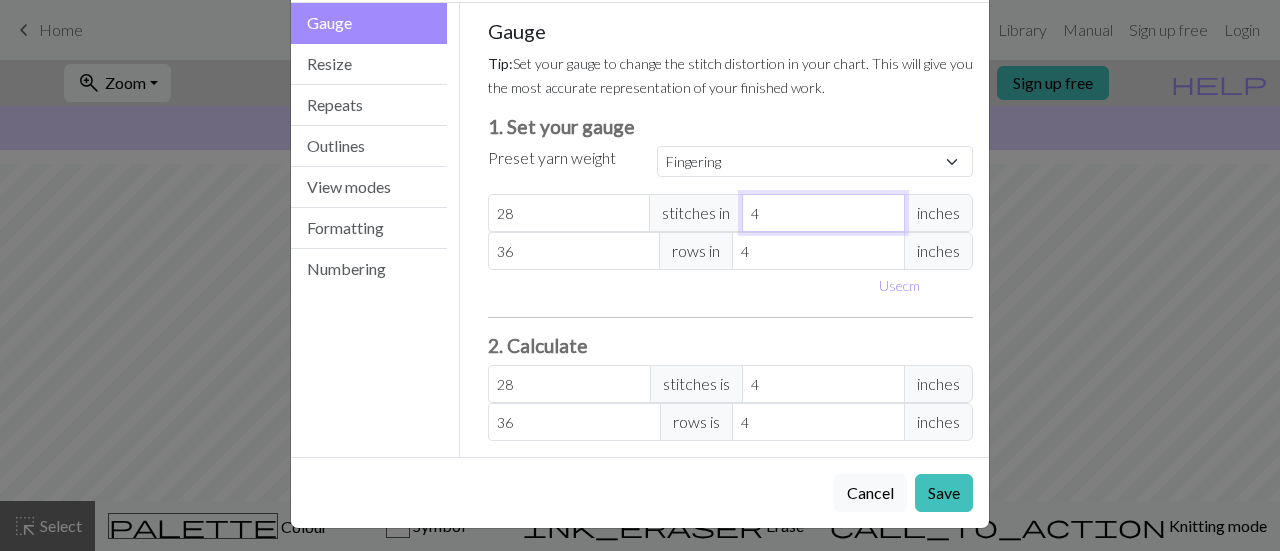 drag, startPoint x: 765, startPoint y: 216, endPoint x: 736, endPoint y: 220, distance: 29.274563 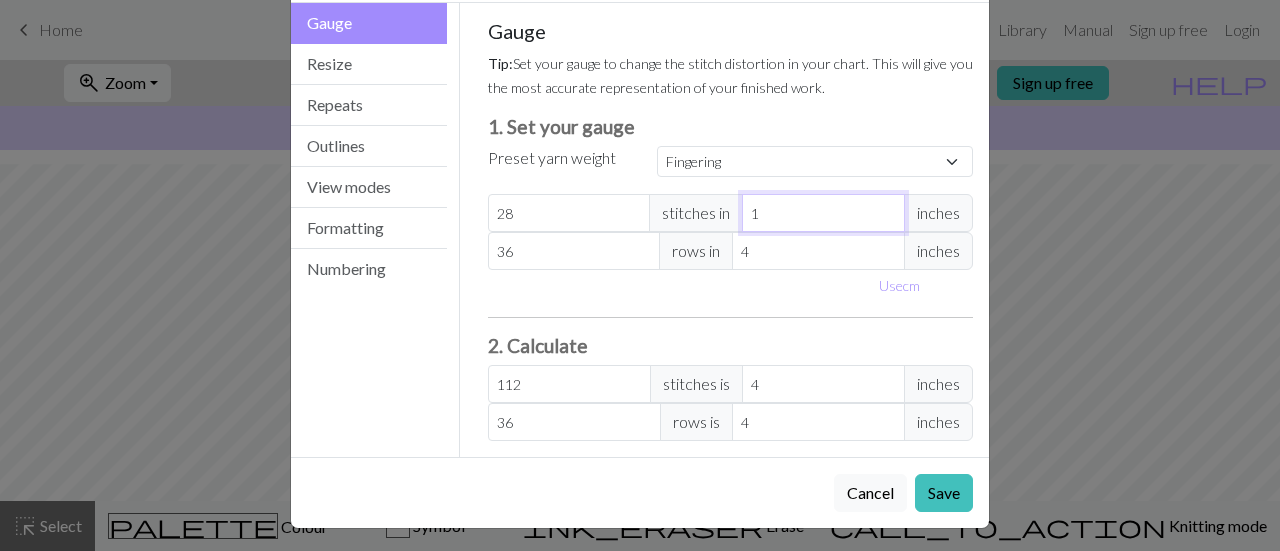type on "1" 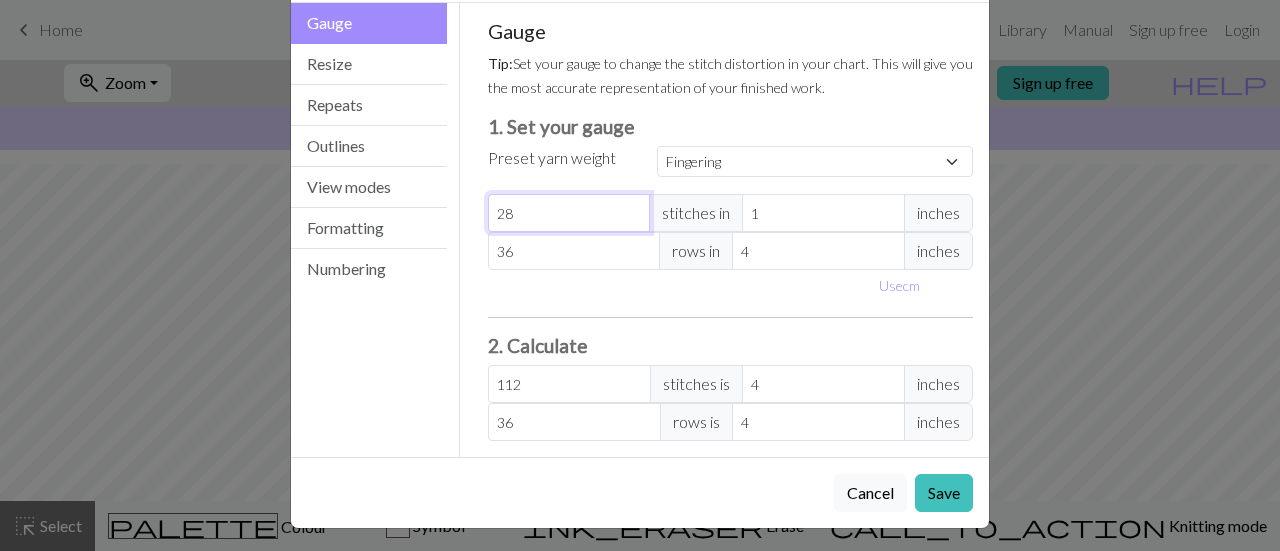 drag, startPoint x: 529, startPoint y: 217, endPoint x: 484, endPoint y: 223, distance: 45.39824 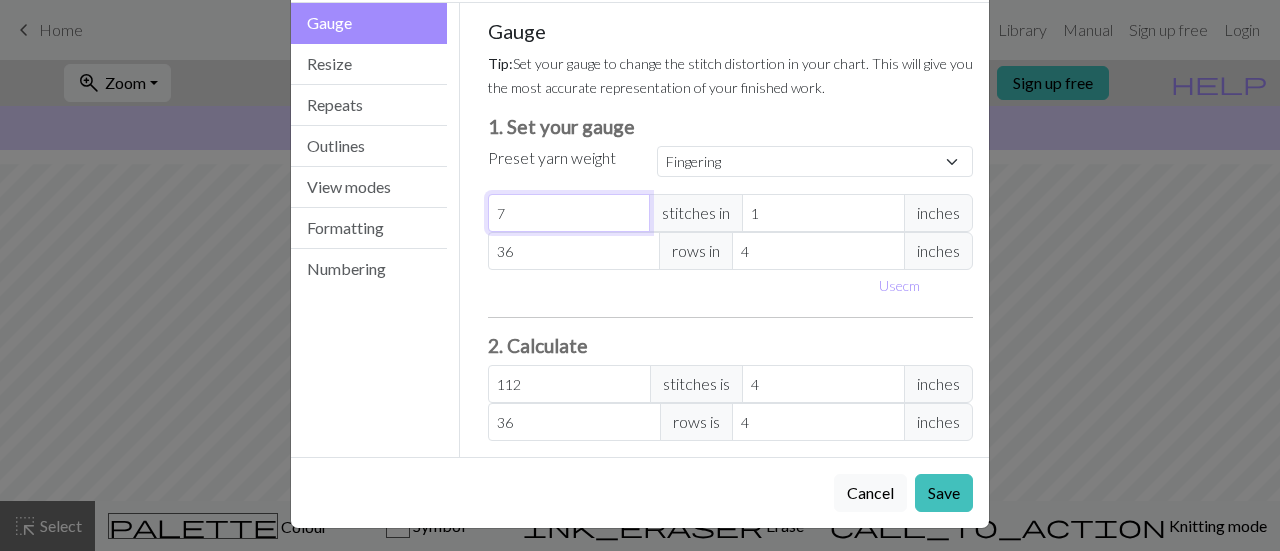 type on "28" 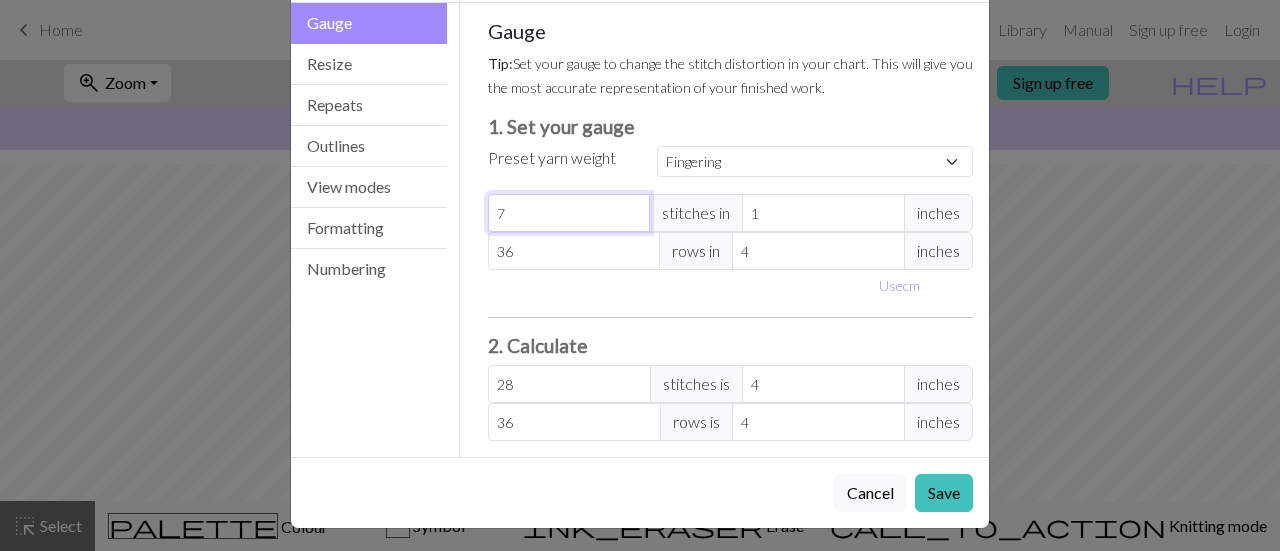 type on "7" 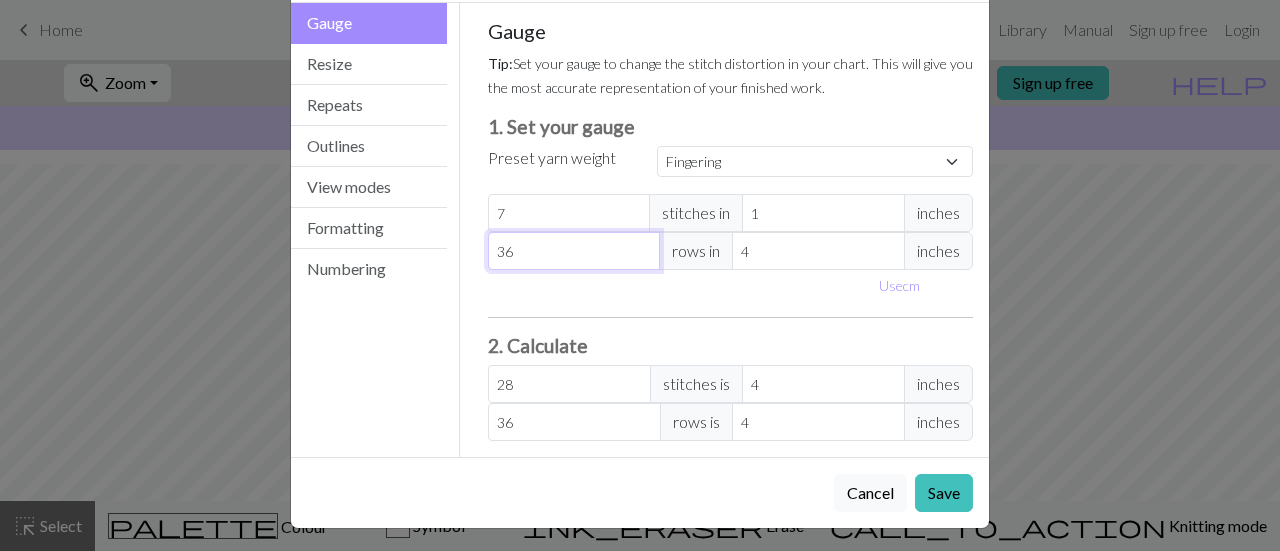 drag, startPoint x: 514, startPoint y: 249, endPoint x: 488, endPoint y: 254, distance: 26.476404 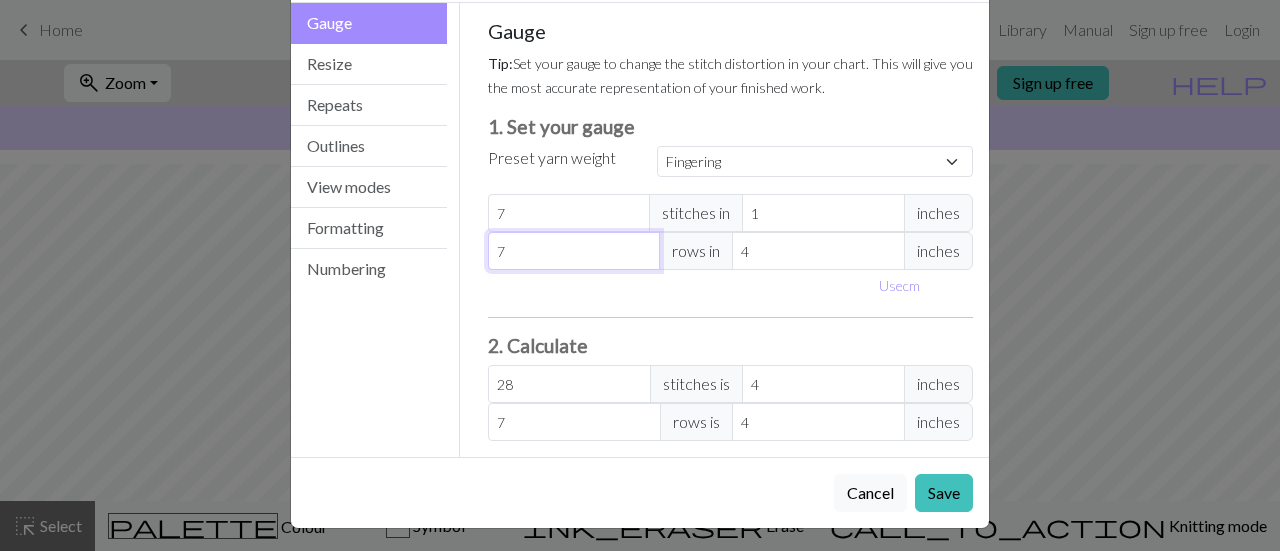 type on "7" 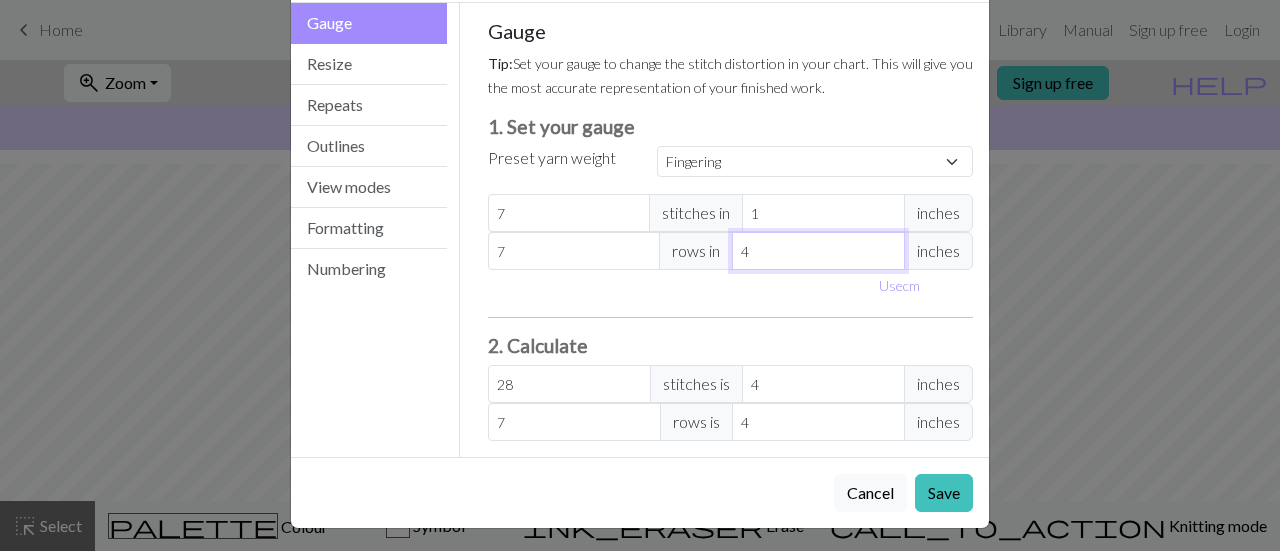 drag, startPoint x: 756, startPoint y: 244, endPoint x: 729, endPoint y: 253, distance: 28.460499 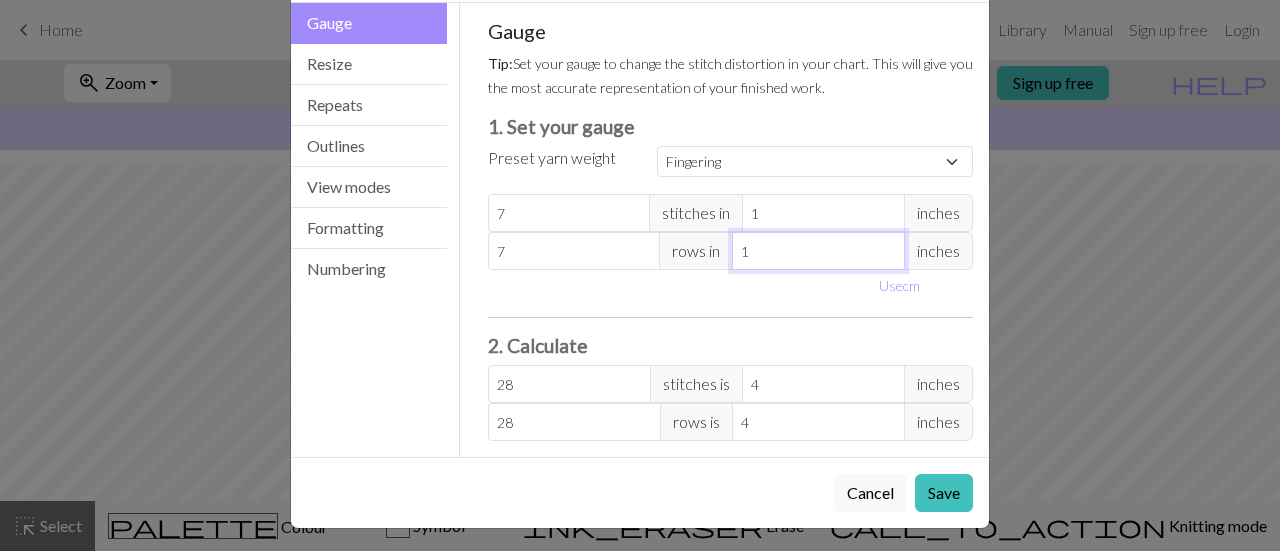 type on "1" 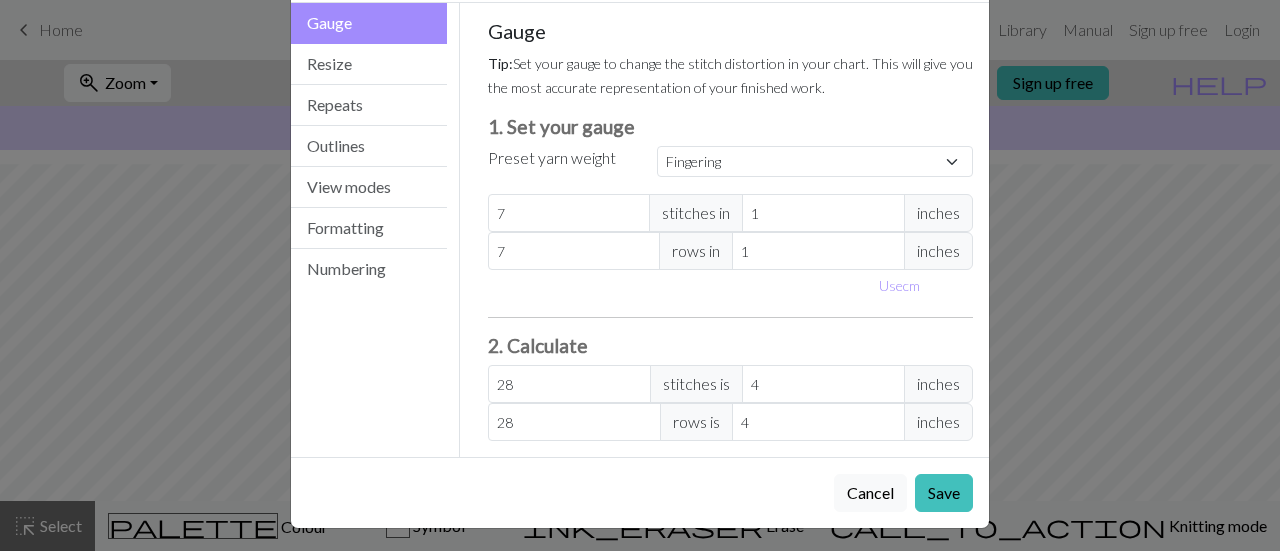 click on "Gauge Tip:  Set your gauge to change the stitch distortion in your chart. This will give you the most accurate representation of your finished work. 1. Set your gauge Preset yarn weight Custom Square Lace Light Fingering Fingering Sport Double knit Worsted Aran Bulky Super Bulky [NUMBER] stitches in  [NUMBER] inches [NUMBER] rows in  [NUMBER] inches Use  cm 2. Calculate [NUMBER] stitches is [NUMBER] inches [NUMBER] rows is [NUMBER] inches" at bounding box center [731, 230] 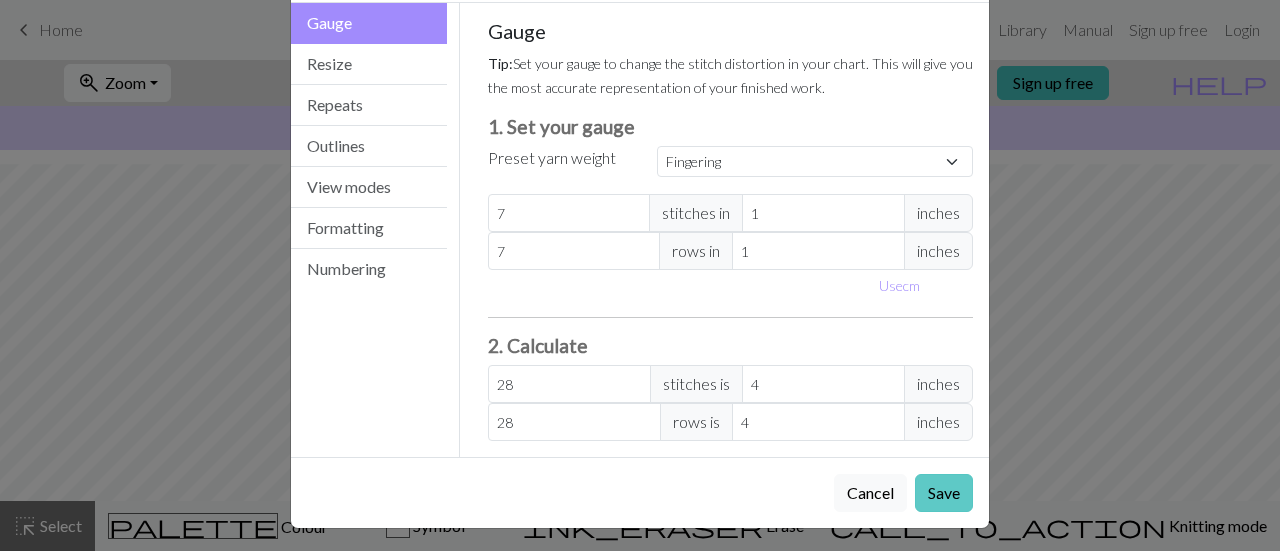click on "Save" at bounding box center (944, 493) 